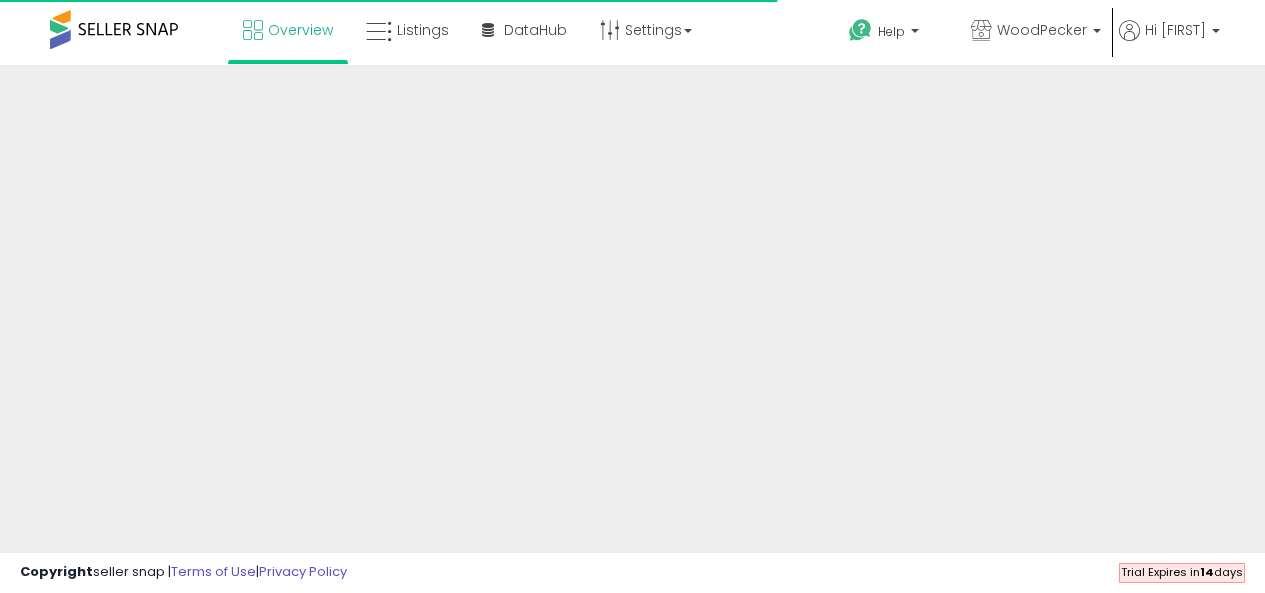 scroll, scrollTop: 0, scrollLeft: 0, axis: both 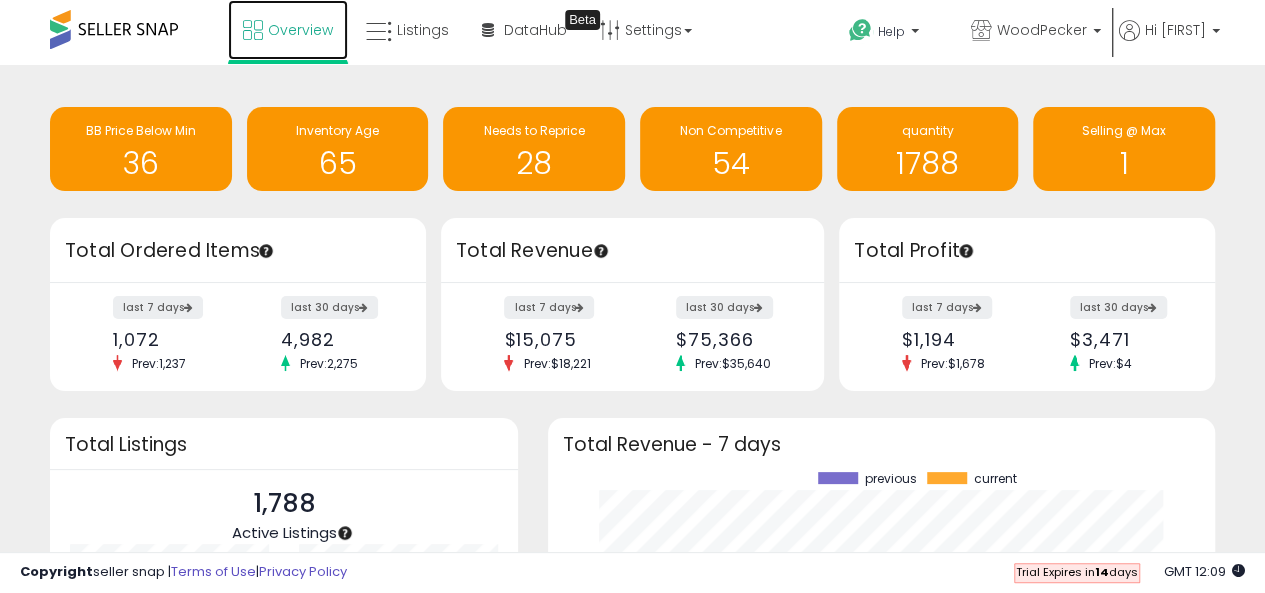 click on "Overview" at bounding box center (300, 30) 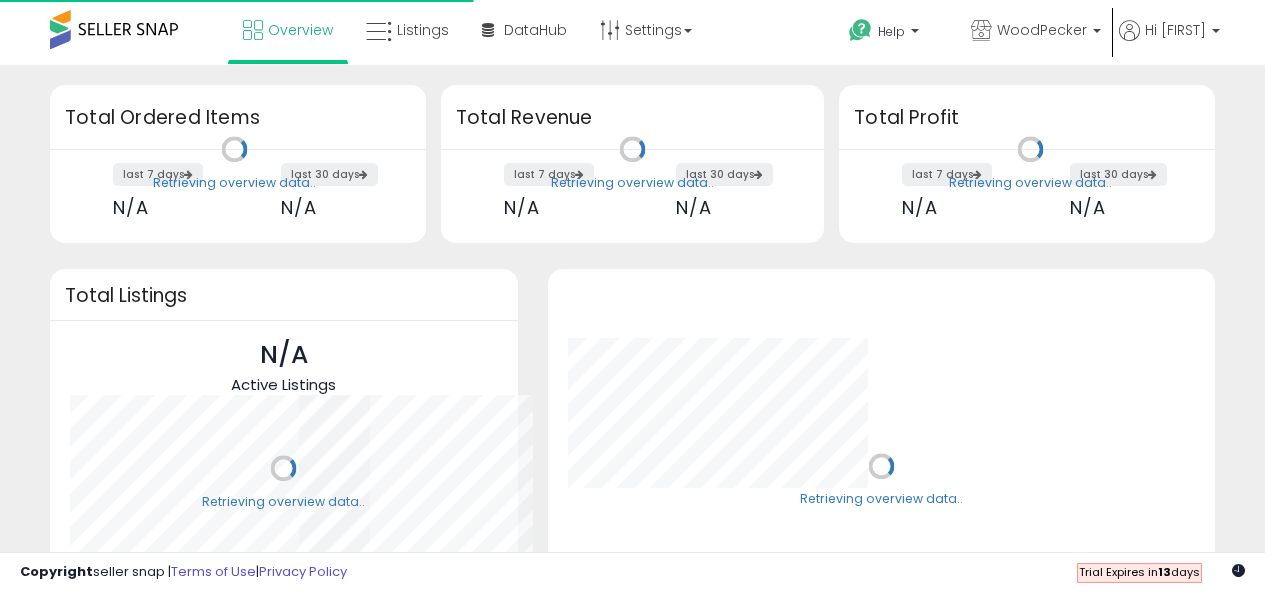 scroll, scrollTop: 0, scrollLeft: 0, axis: both 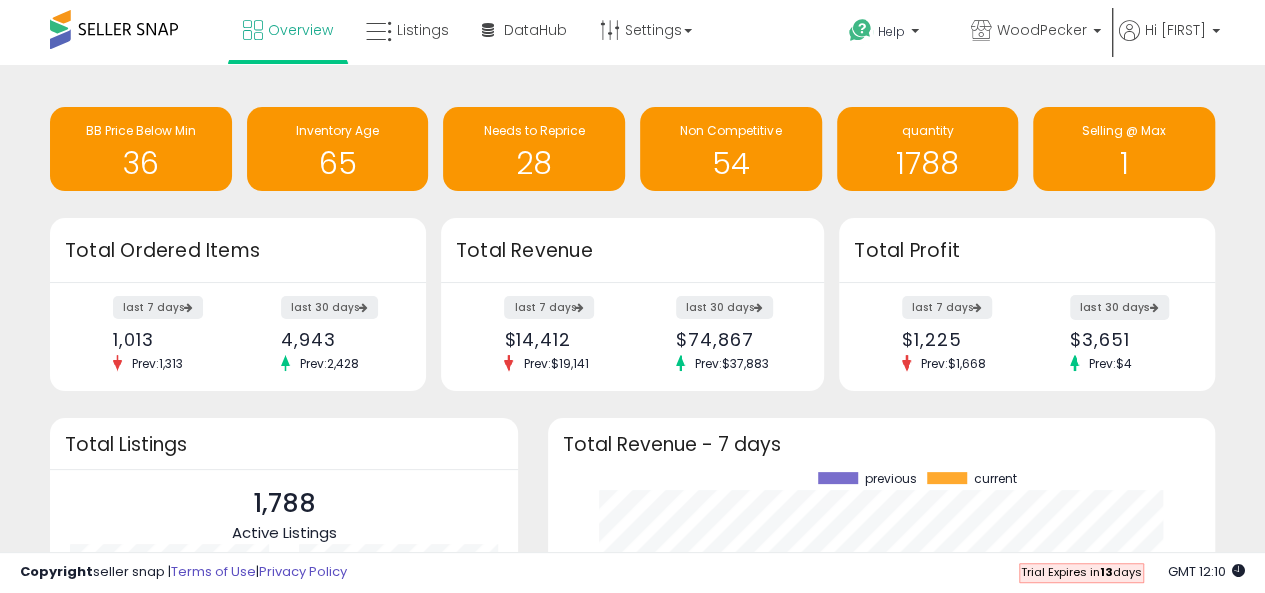 click on "last 30 days" at bounding box center (1119, 307) 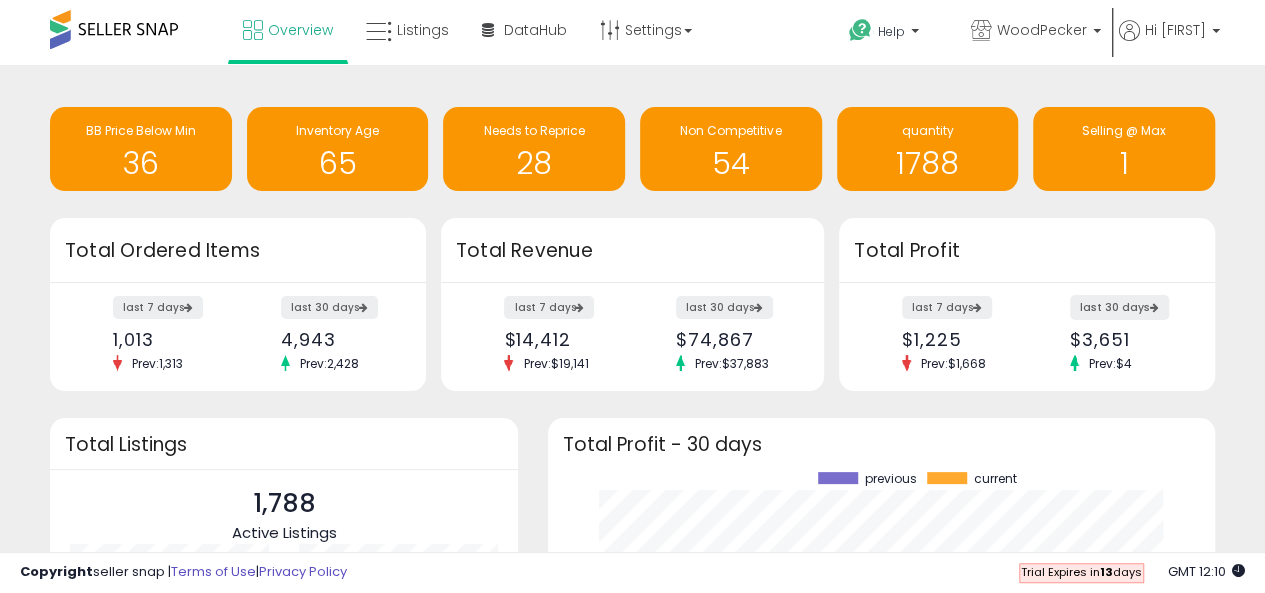 scroll, scrollTop: 999722, scrollLeft: 999373, axis: both 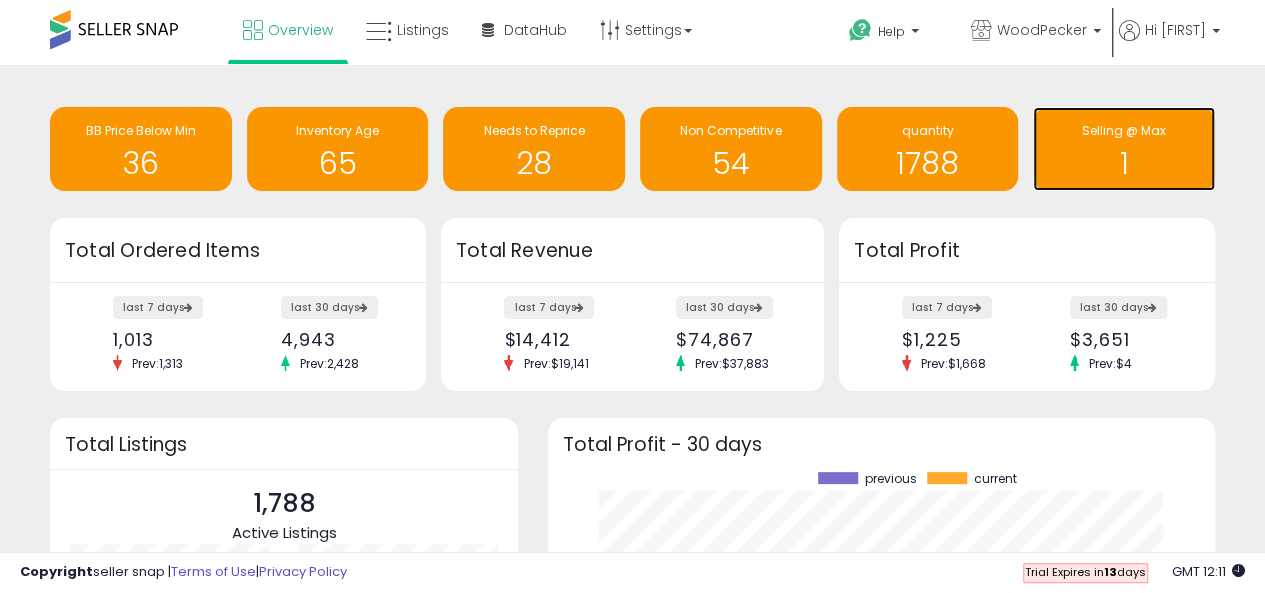 click on "Selling @ Max" at bounding box center [1124, 131] 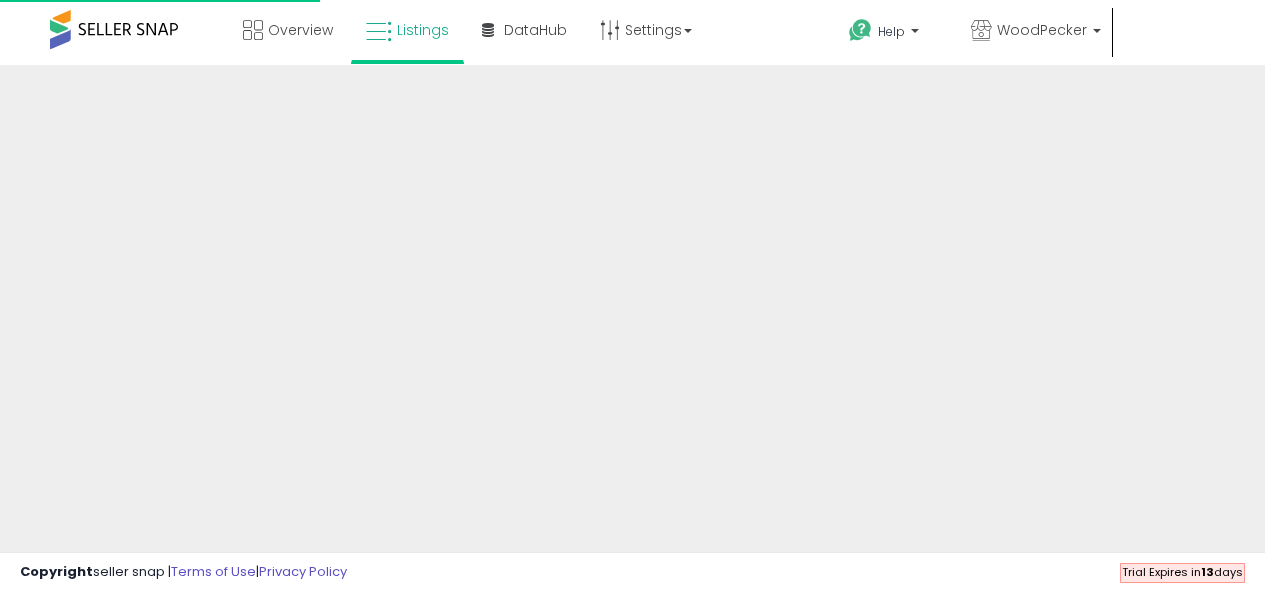 scroll, scrollTop: 0, scrollLeft: 0, axis: both 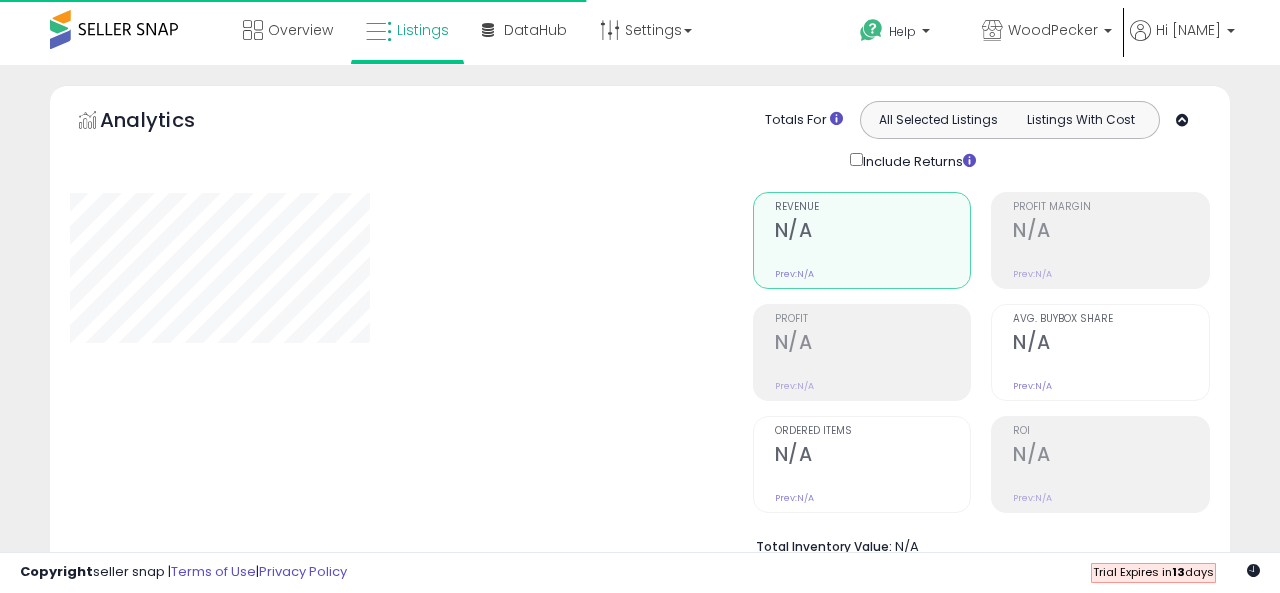 select on "**" 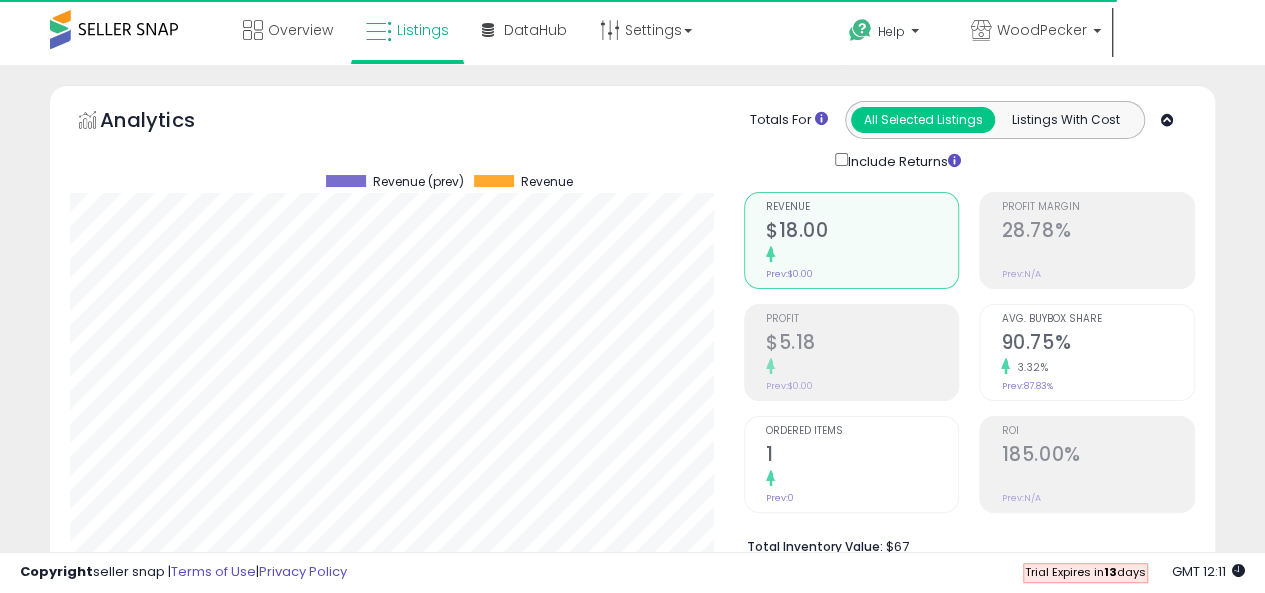 scroll, scrollTop: 999590, scrollLeft: 999326, axis: both 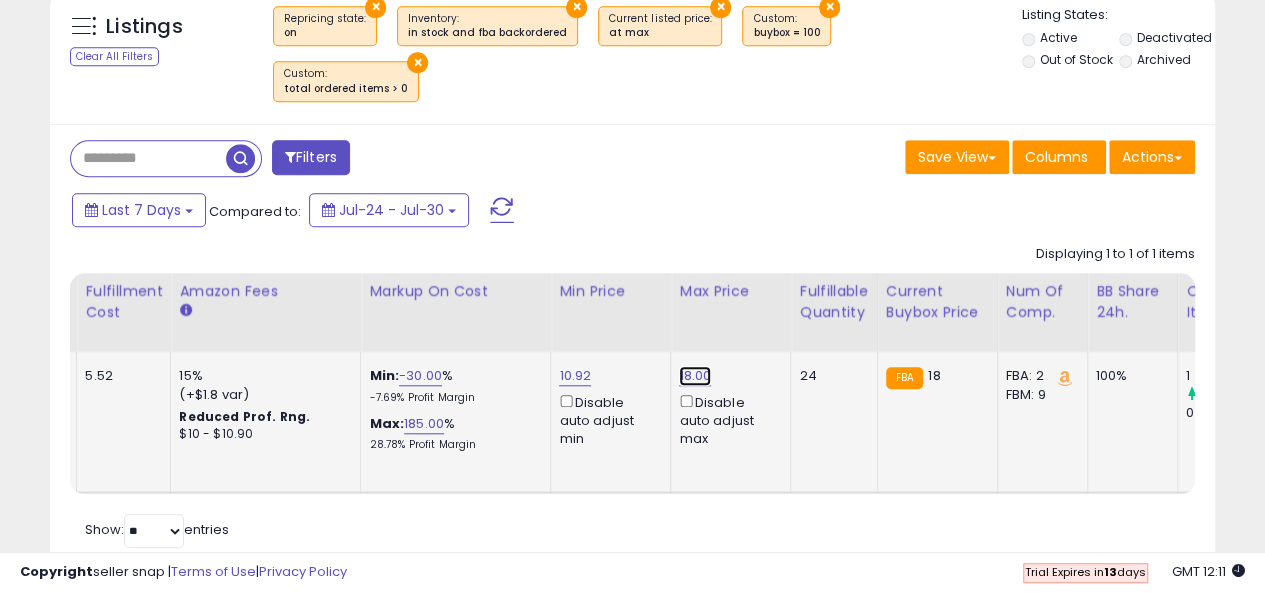 click on "18.00" at bounding box center (695, 376) 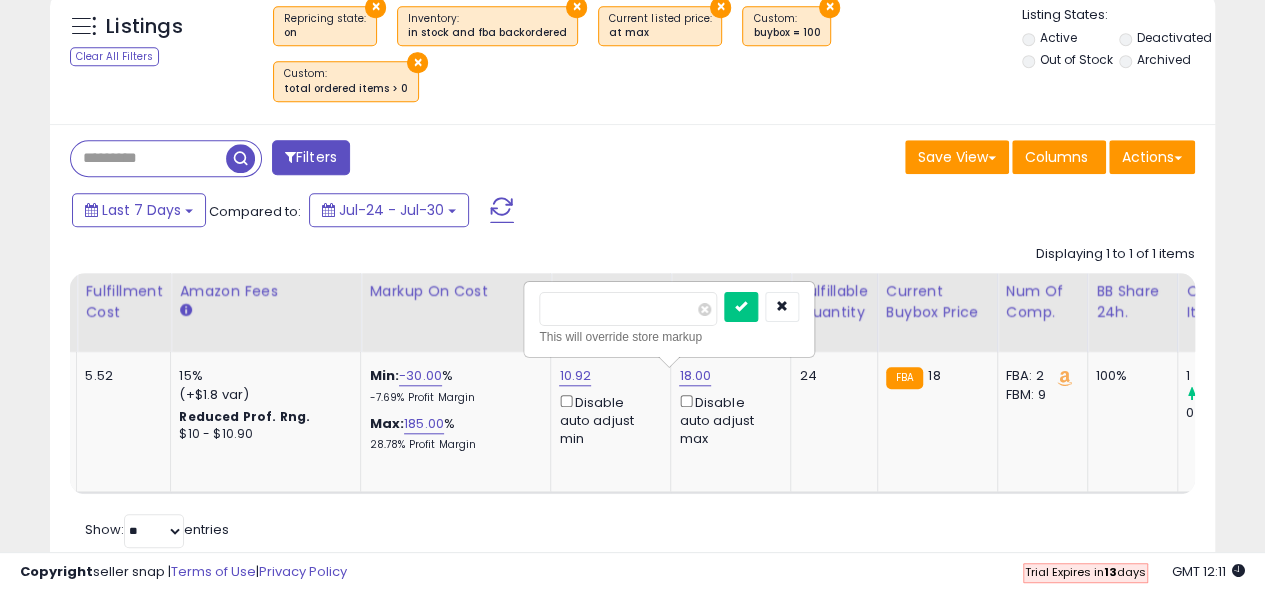 drag, startPoint x: 626, startPoint y: 261, endPoint x: 476, endPoint y: 261, distance: 150 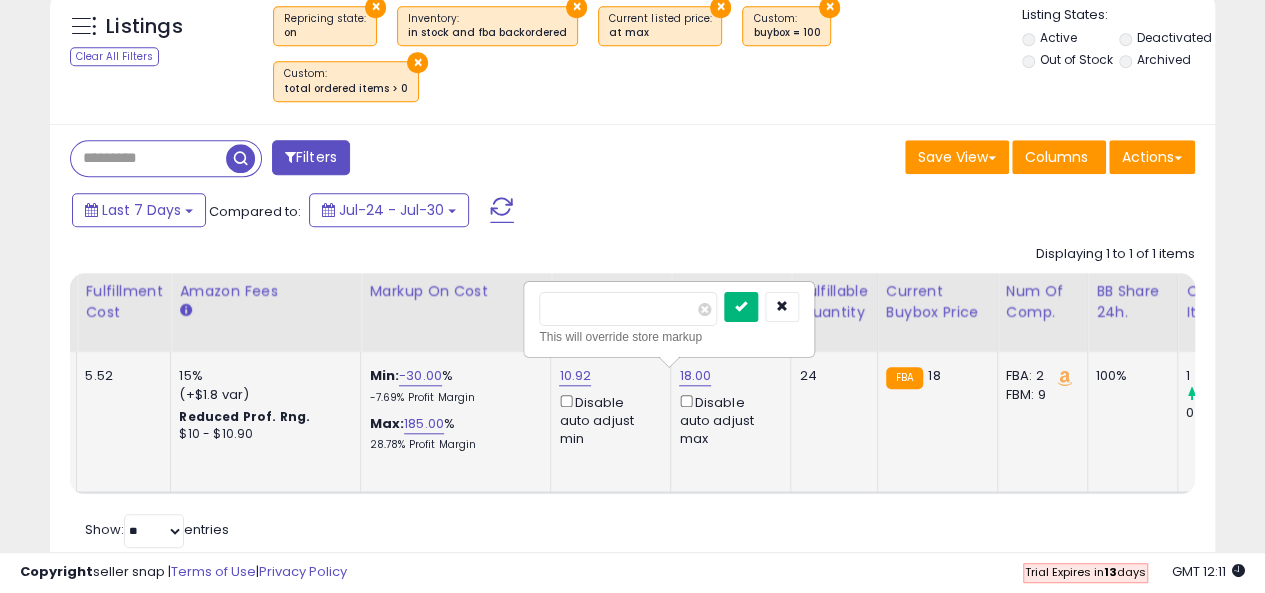 type on "**" 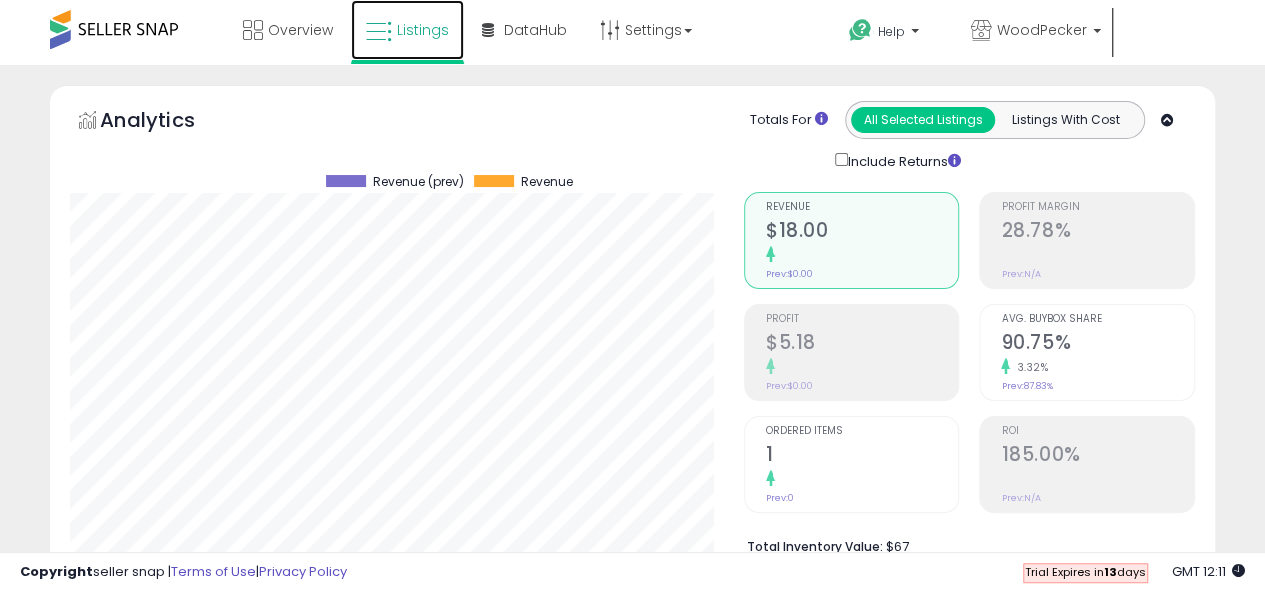 click on "Listings" at bounding box center [423, 30] 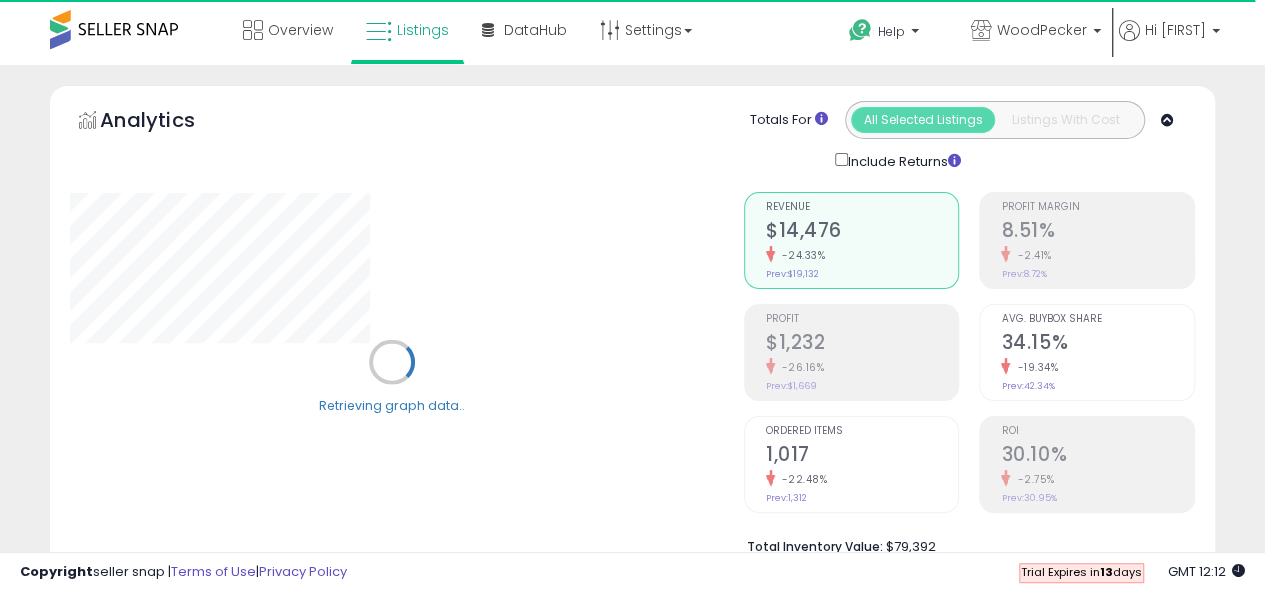 scroll, scrollTop: 2, scrollLeft: 0, axis: vertical 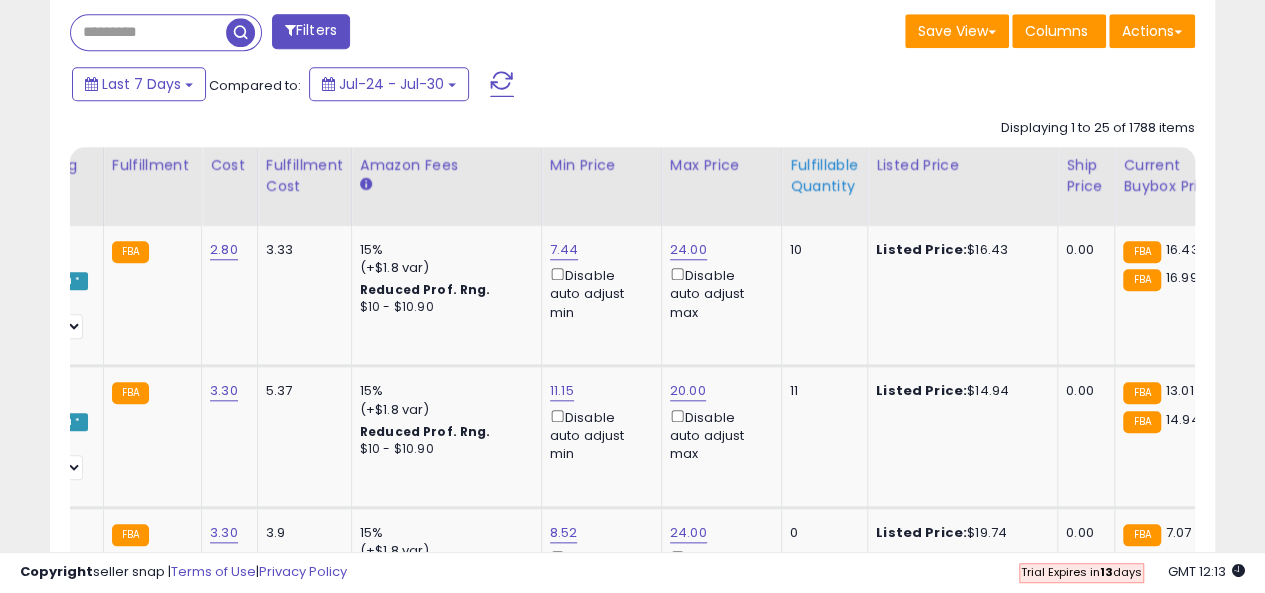 click on "Fulfillable Quantity" at bounding box center [824, 176] 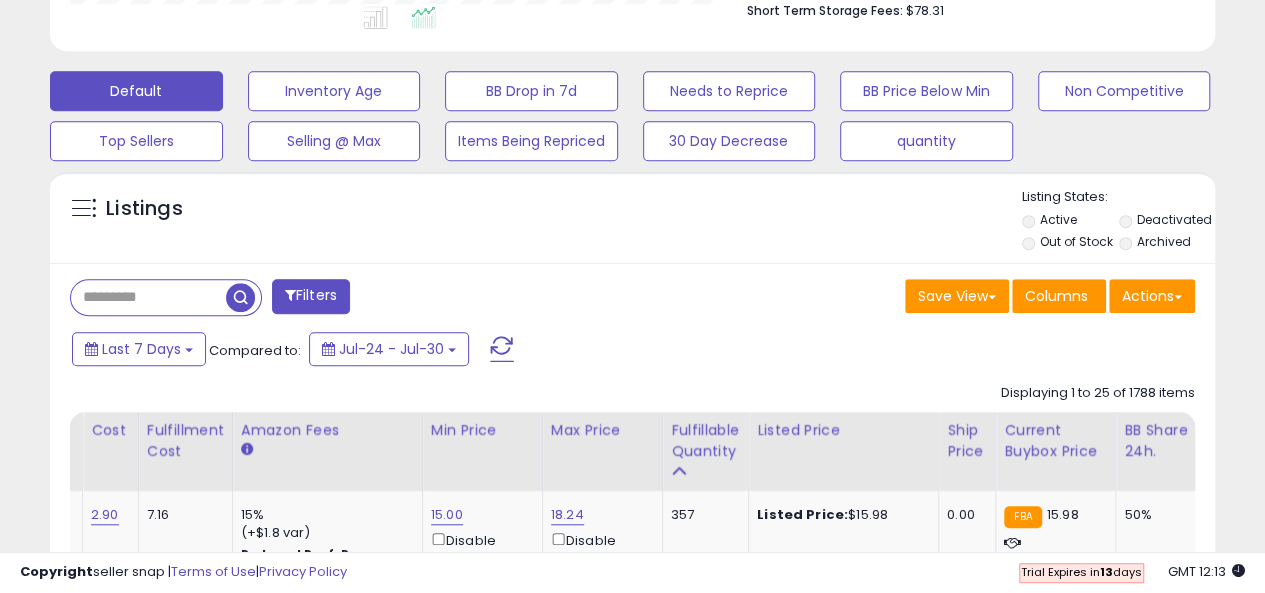 click on "Filters" at bounding box center [311, 296] 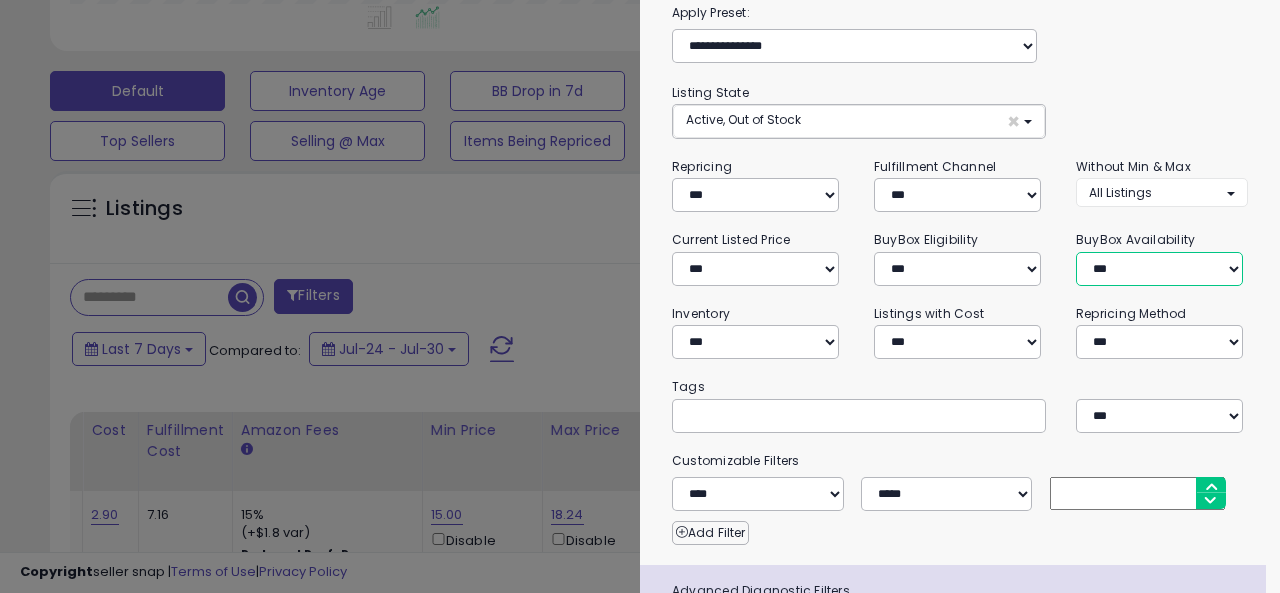 click on "**********" at bounding box center [1159, 269] 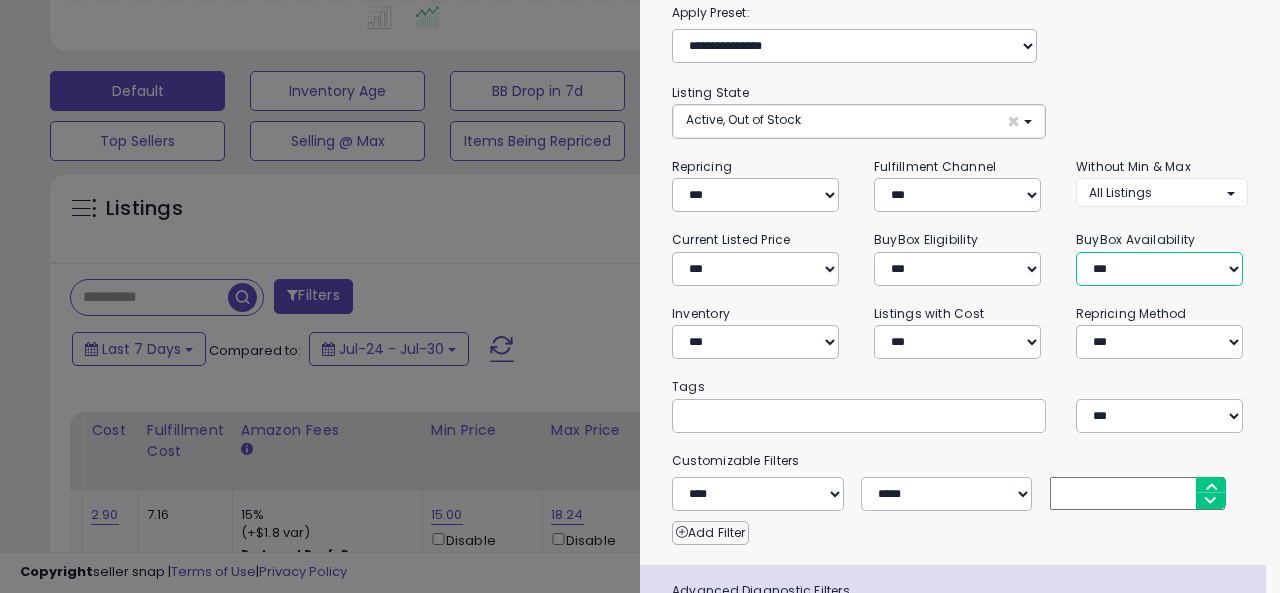 click on "**********" at bounding box center (1159, 269) 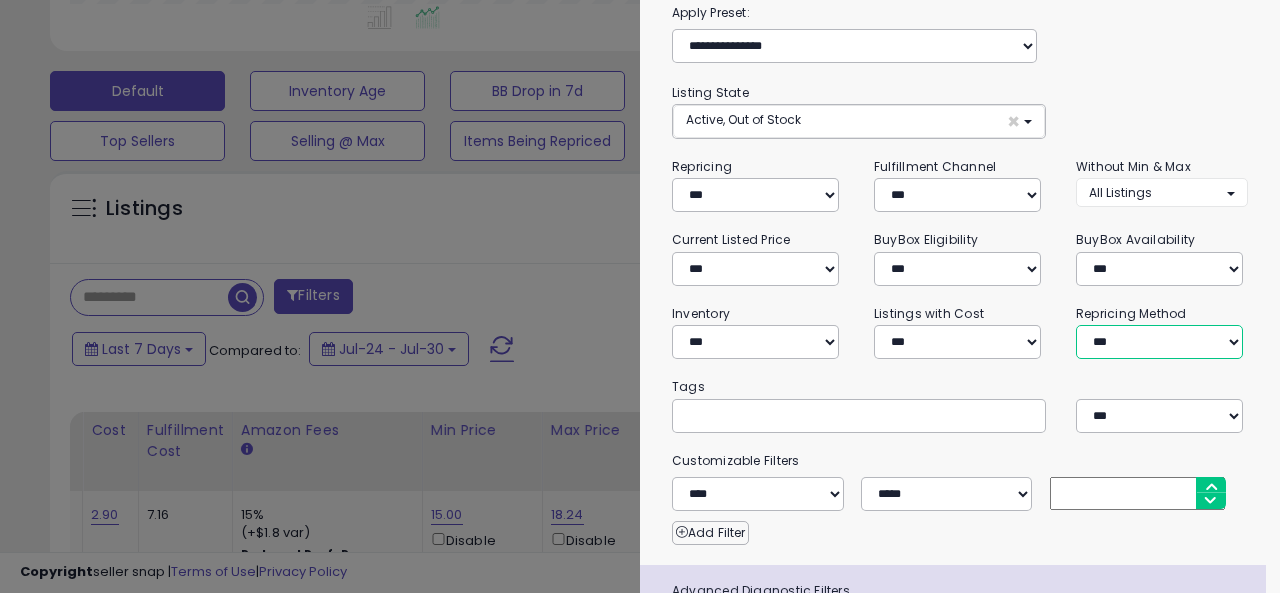 click on "**********" at bounding box center (1159, 342) 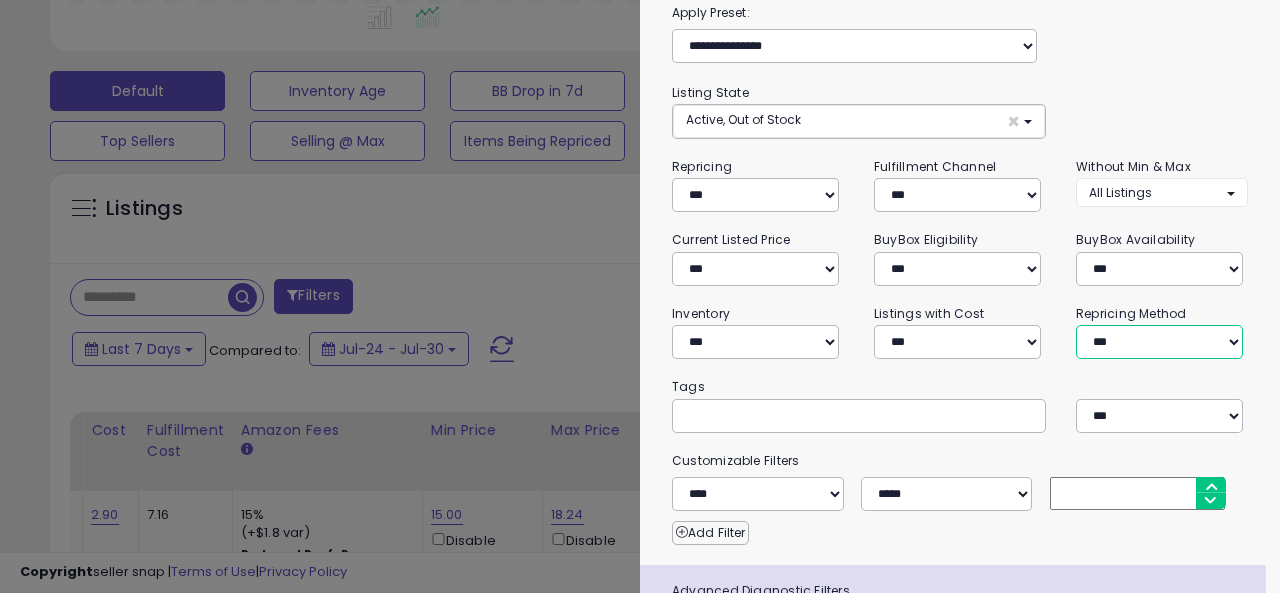 click on "**********" at bounding box center [1159, 342] 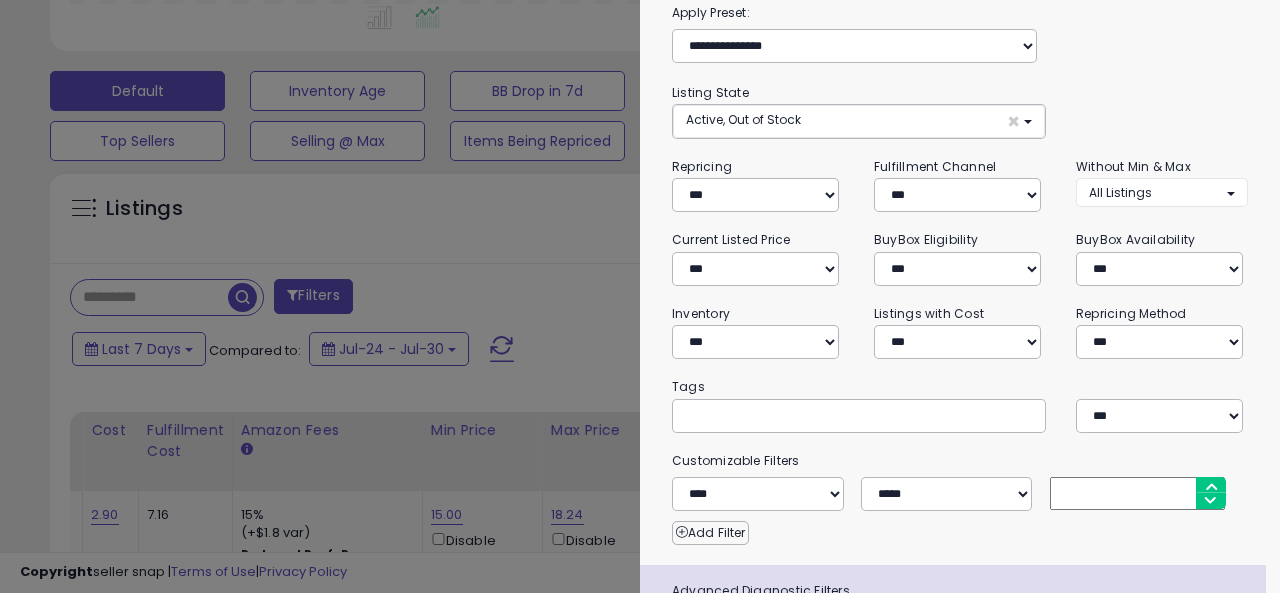 click on "**********" at bounding box center [960, 380] 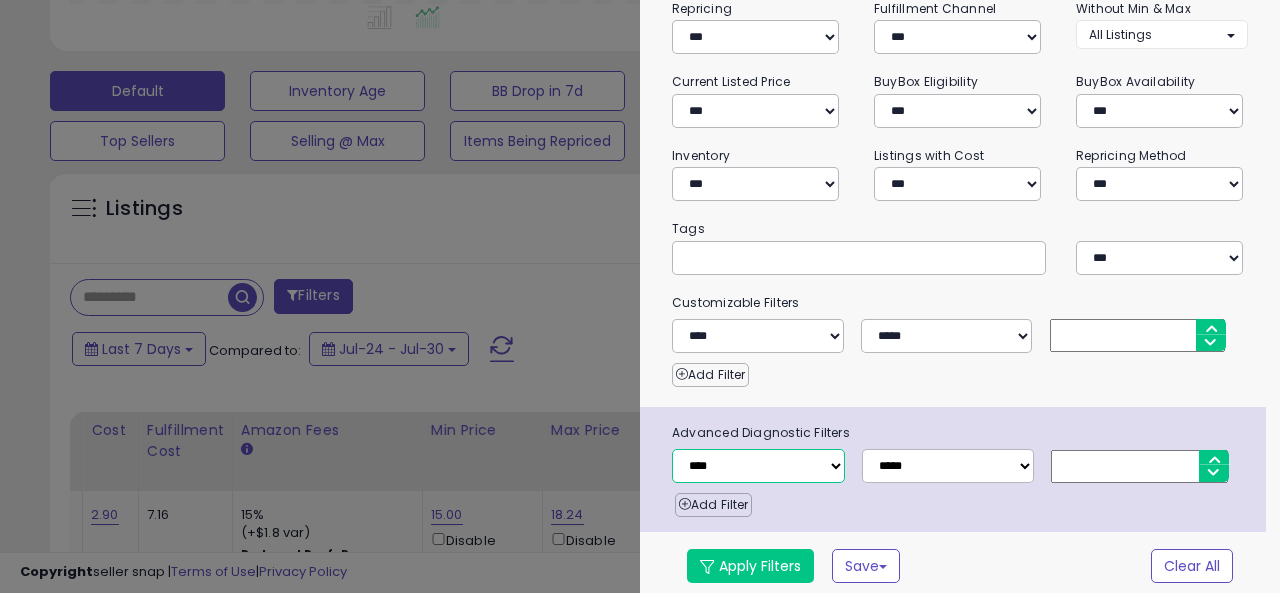 click on "**********" at bounding box center [758, 466] 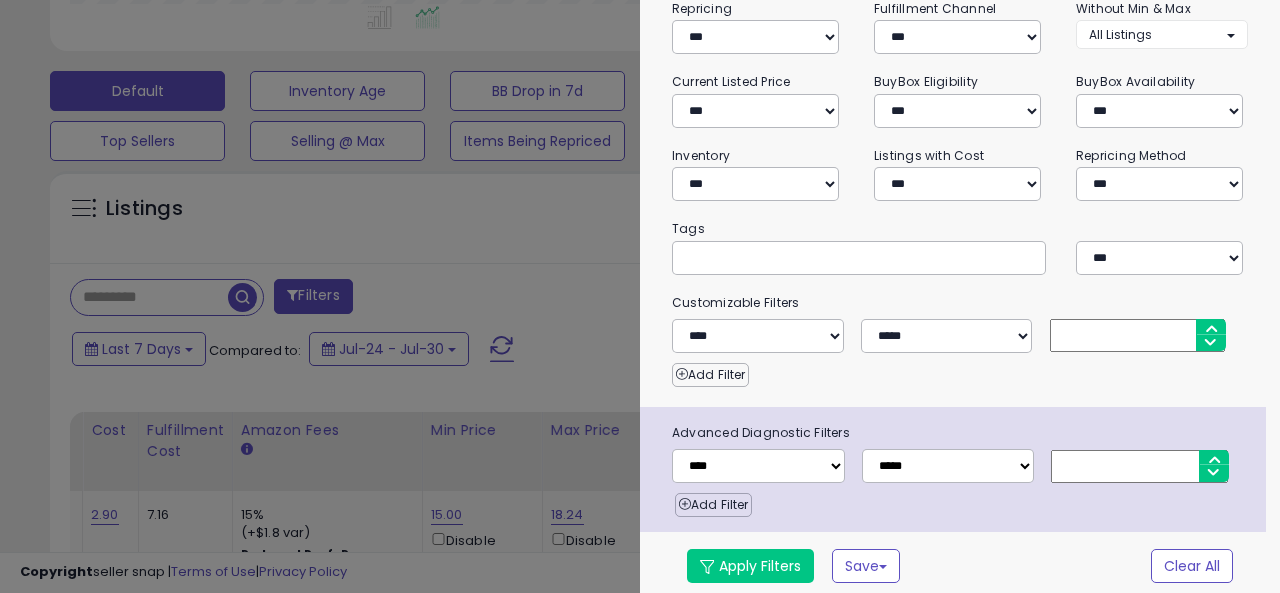 click on "Customizable Filters" at bounding box center (960, 303) 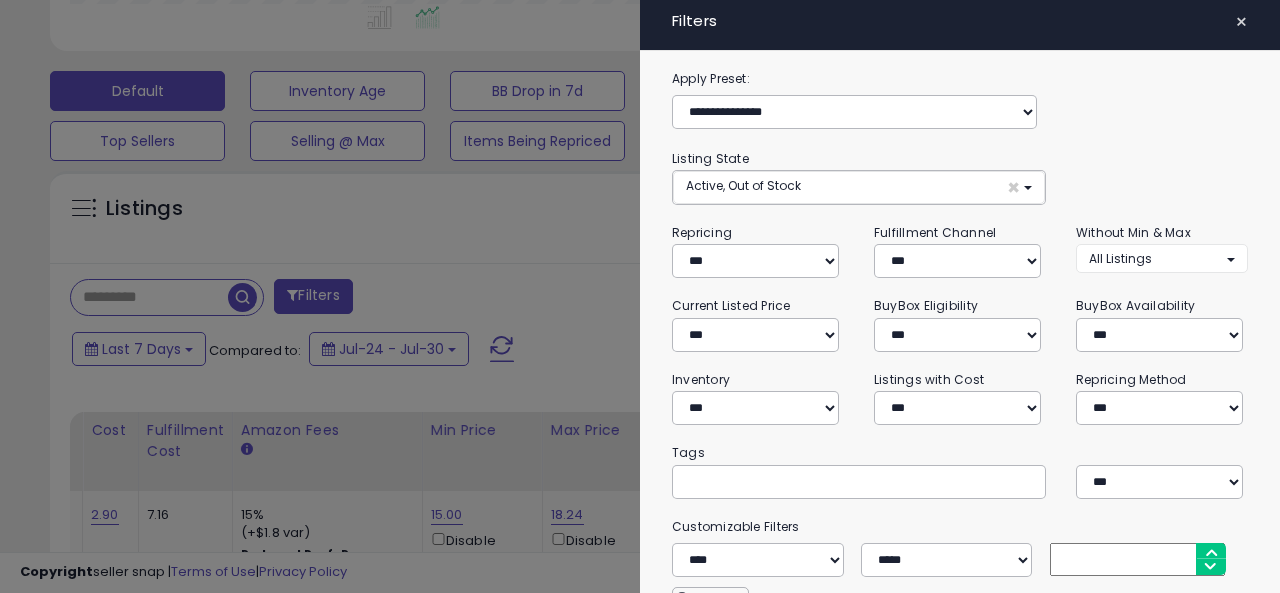 scroll, scrollTop: 0, scrollLeft: 0, axis: both 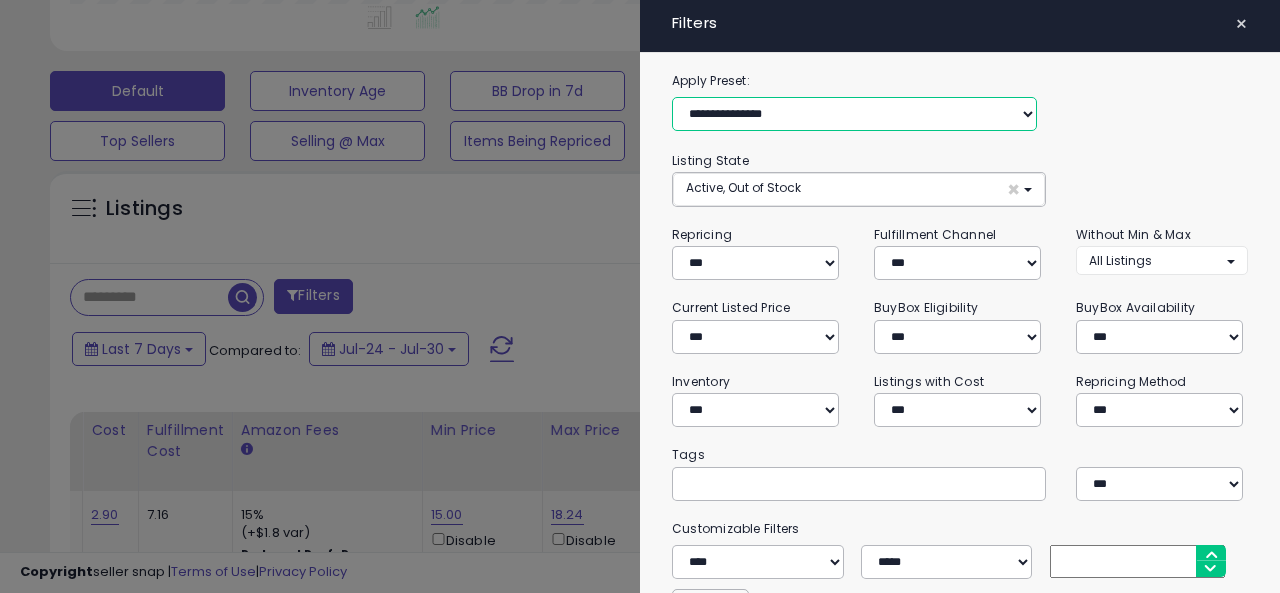 click on "**********" at bounding box center (854, 114) 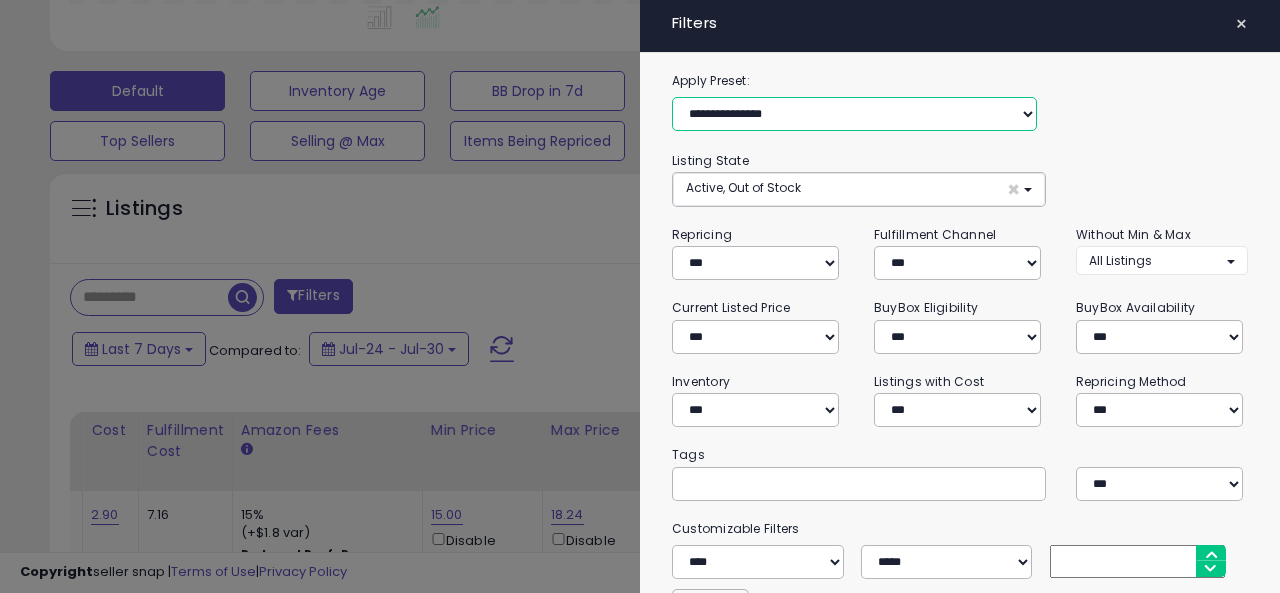 select on "**********" 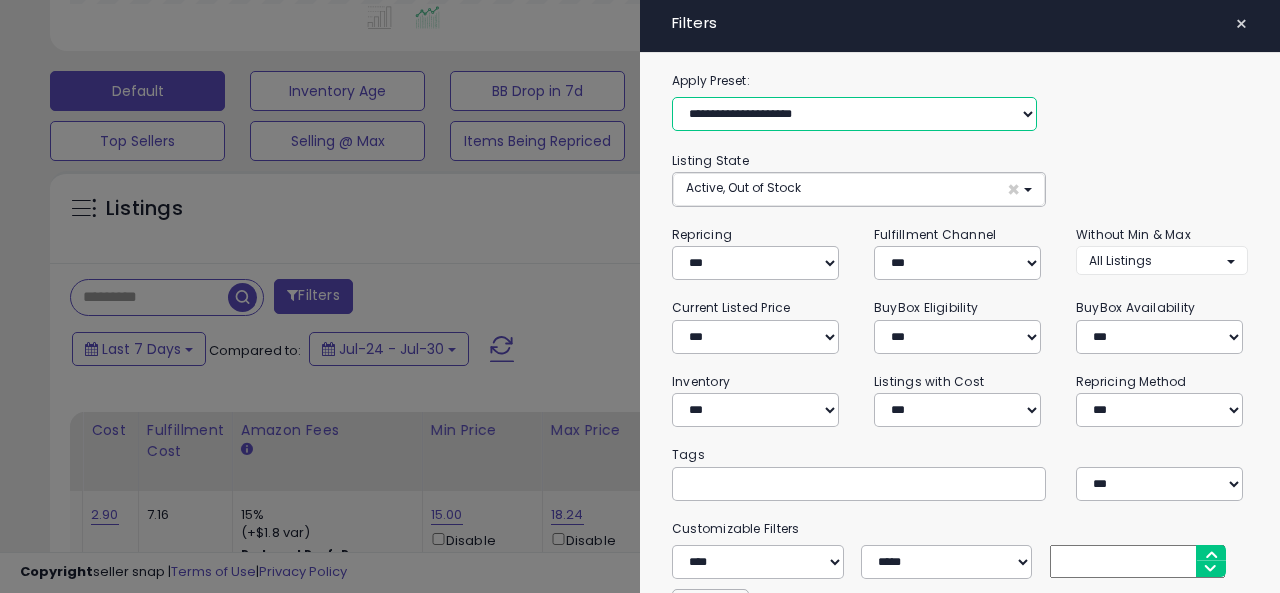 click on "**********" at bounding box center [854, 114] 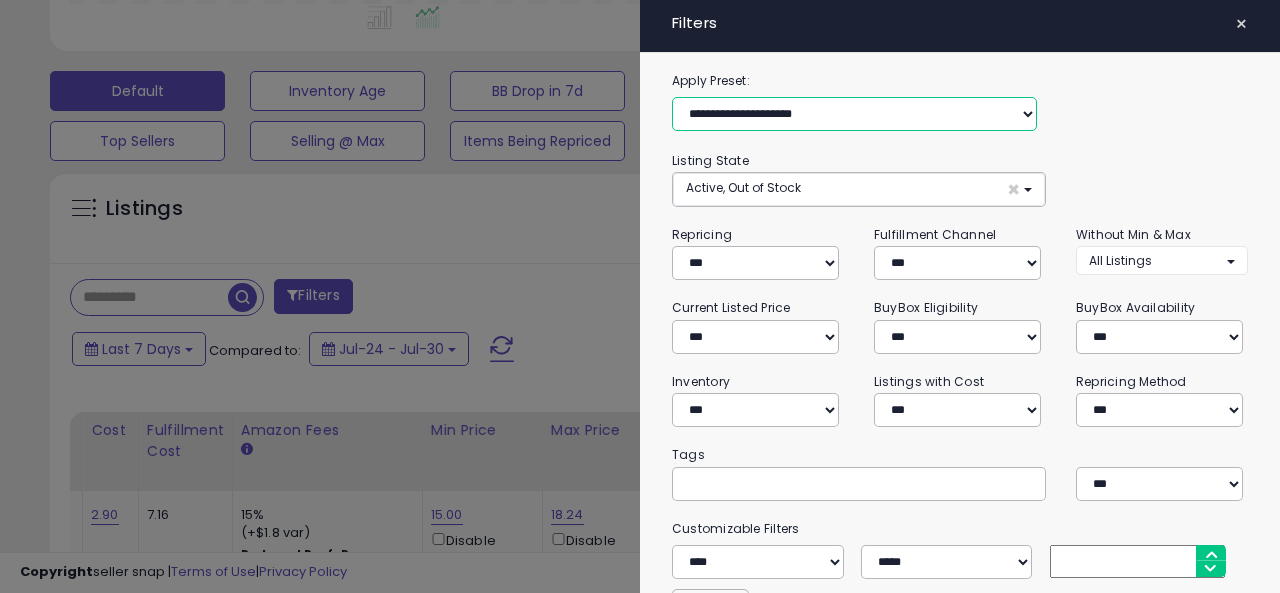 select on "**********" 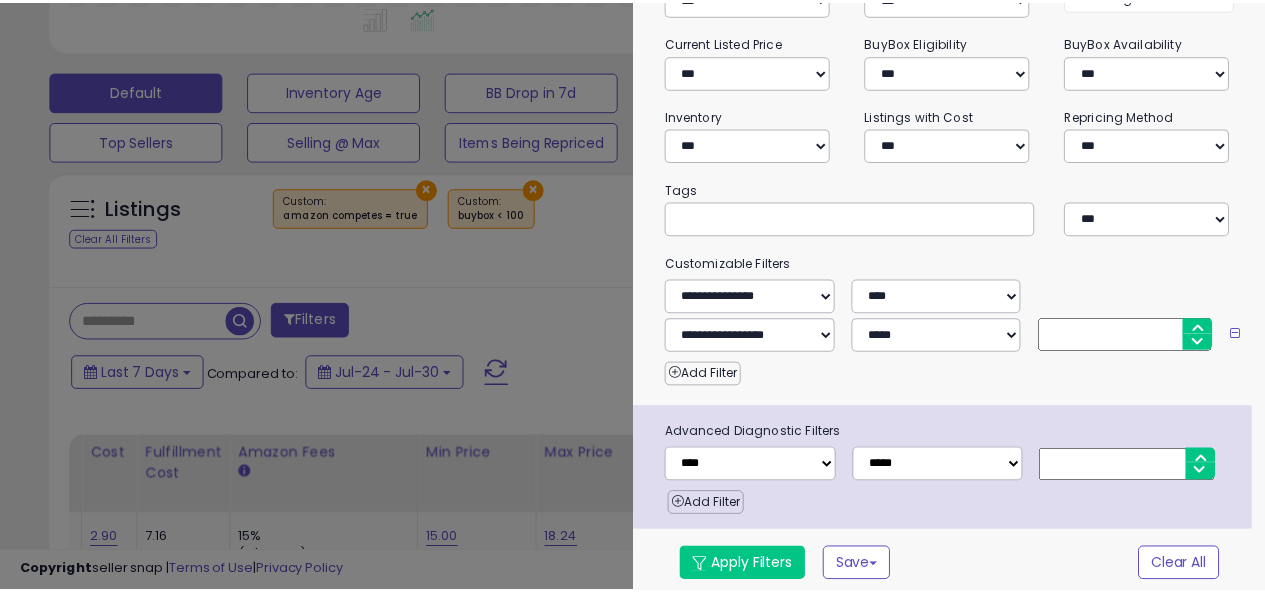 scroll, scrollTop: 265, scrollLeft: 0, axis: vertical 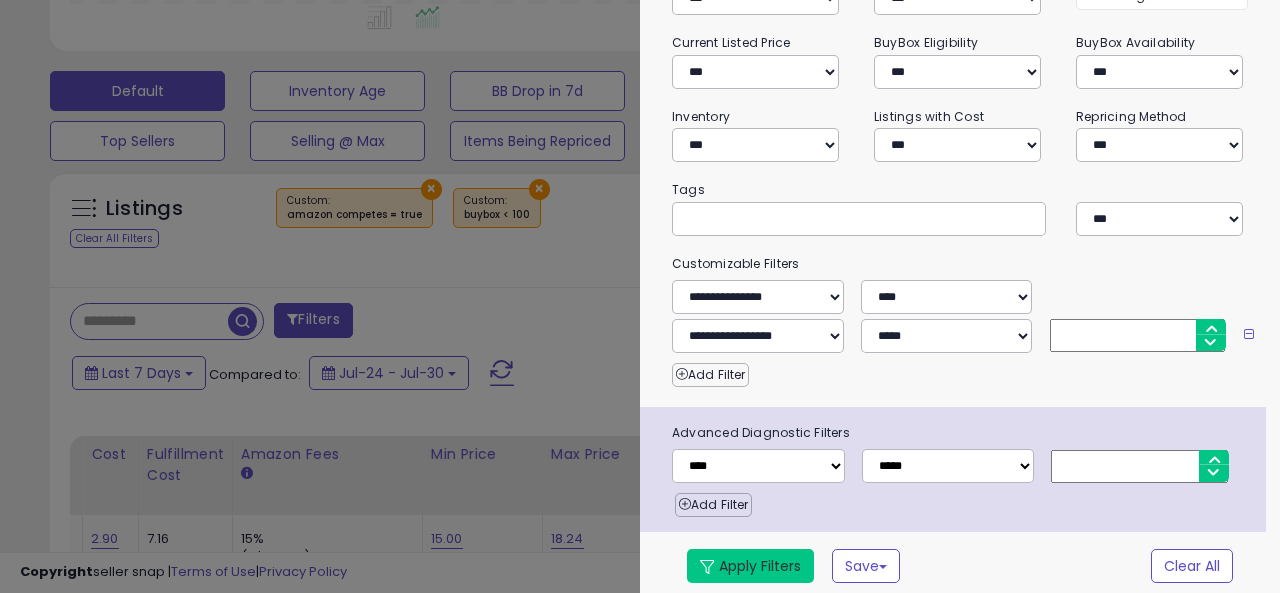 click on "Apply Filters" at bounding box center [750, 566] 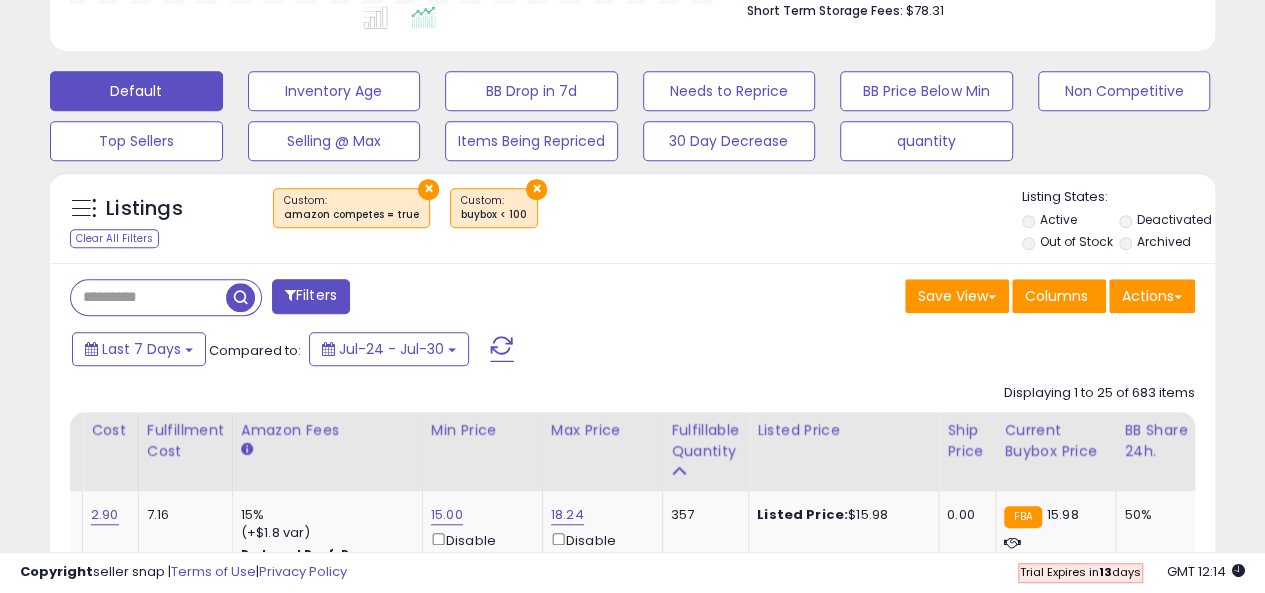 scroll, scrollTop: 410, scrollLeft: 674, axis: both 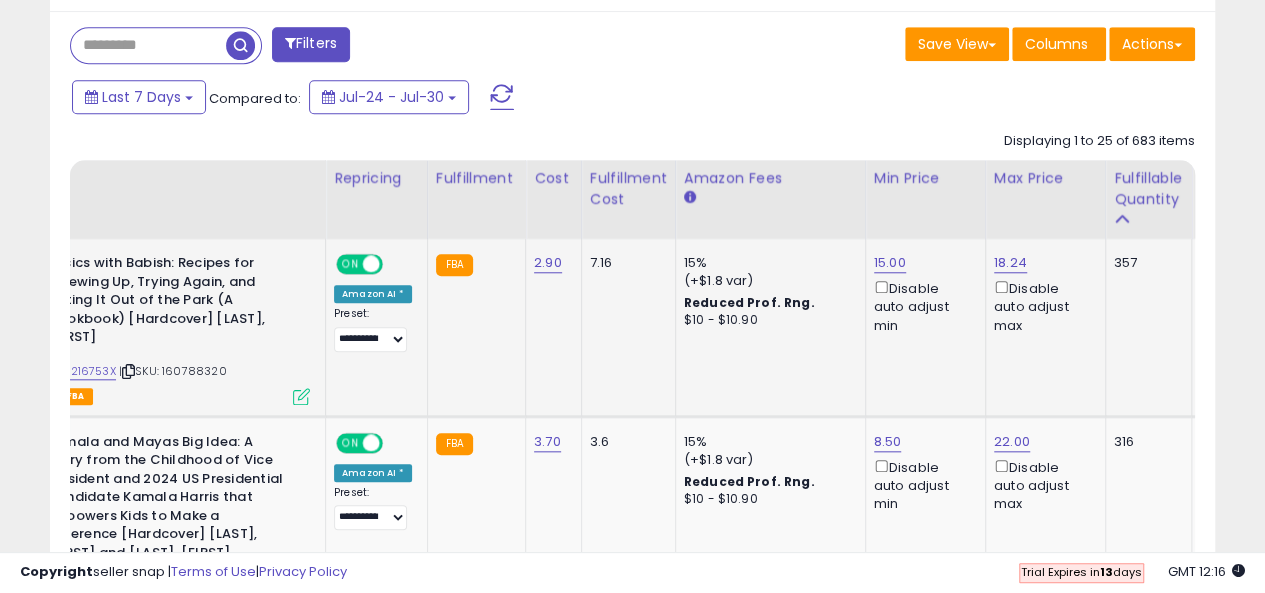 click on "15%  (+$1.8 var) Reduced Prof. Rng. $10 - $10.90" 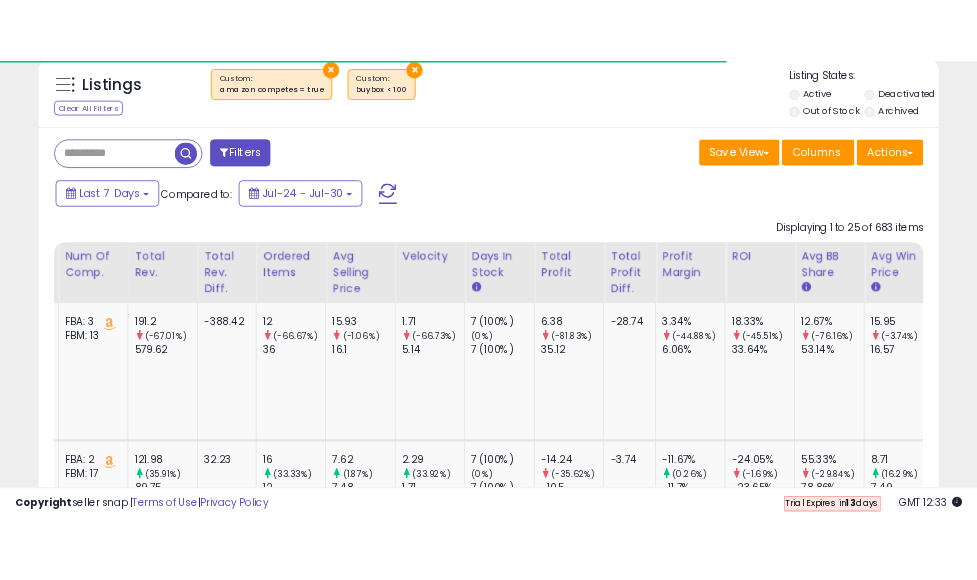 scroll, scrollTop: 410, scrollLeft: 506, axis: both 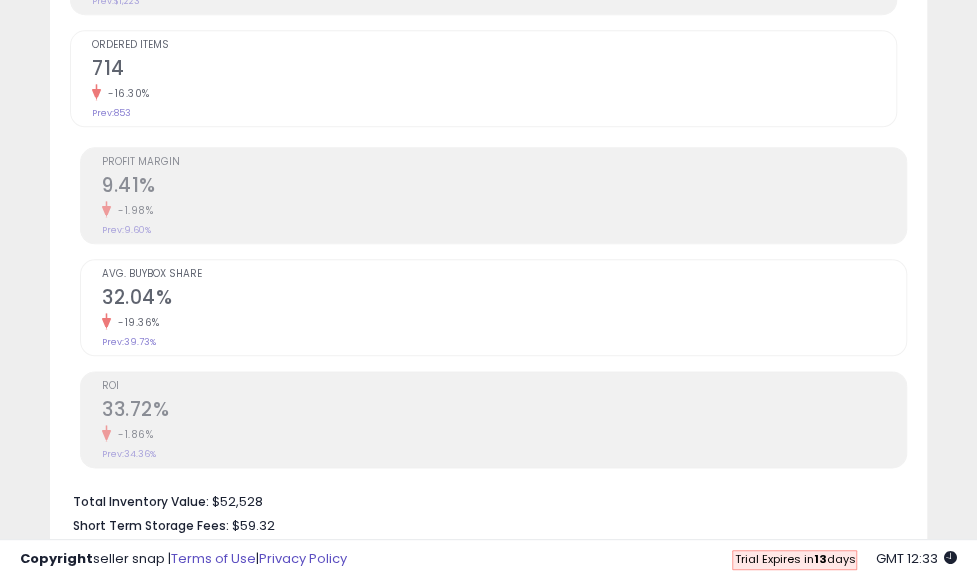 click on "× ×" at bounding box center (491, 899) 